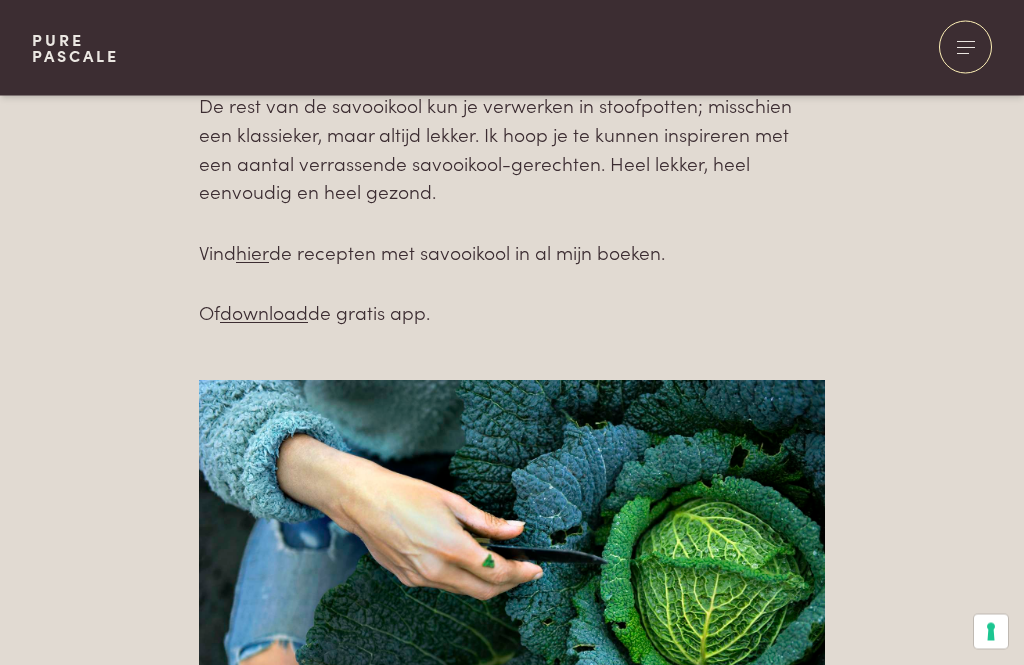 scroll, scrollTop: 1426, scrollLeft: 0, axis: vertical 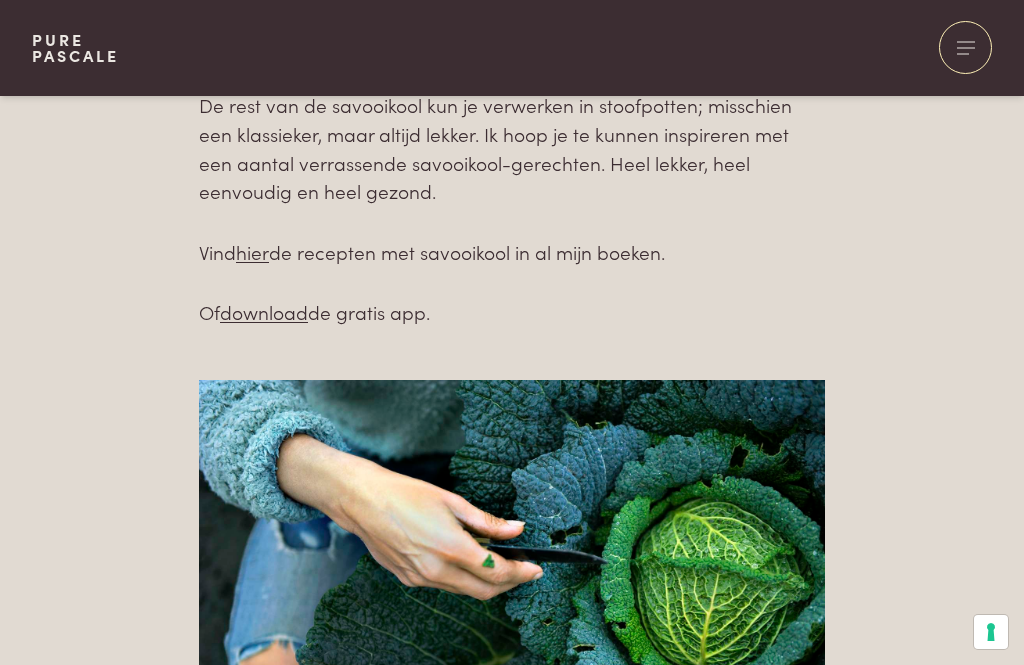 click on "hier" at bounding box center [252, 251] 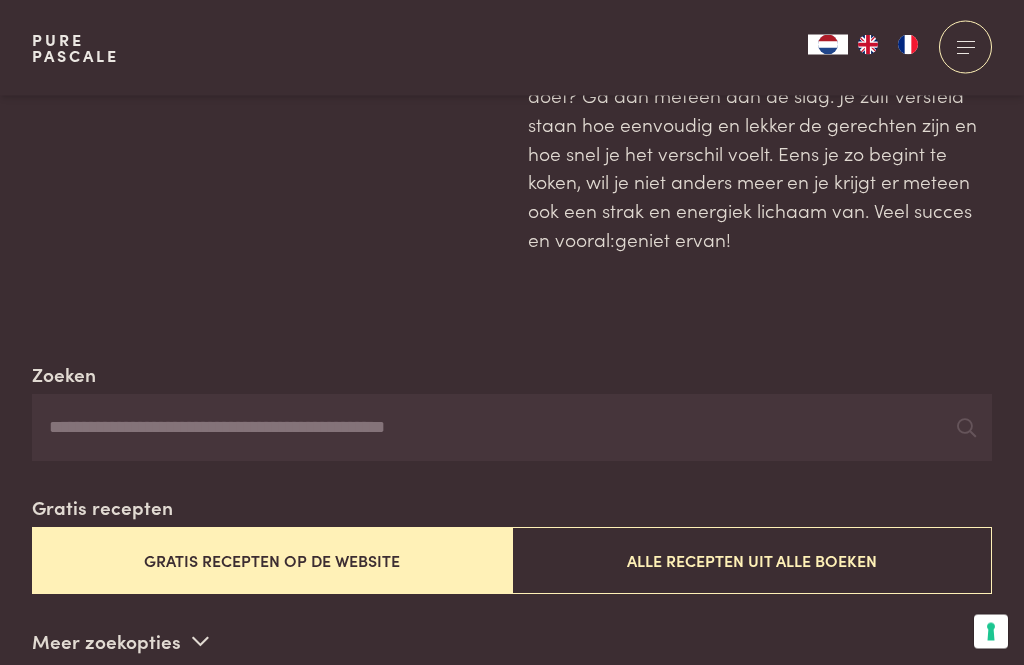 scroll, scrollTop: 74, scrollLeft: 0, axis: vertical 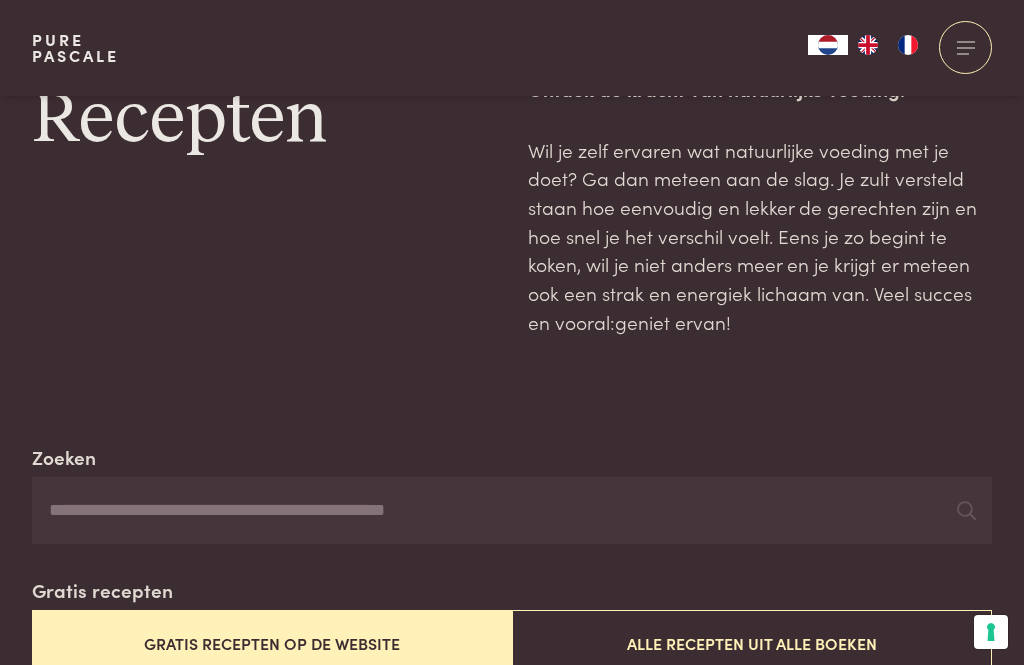 click on "Zoeken" at bounding box center [512, 511] 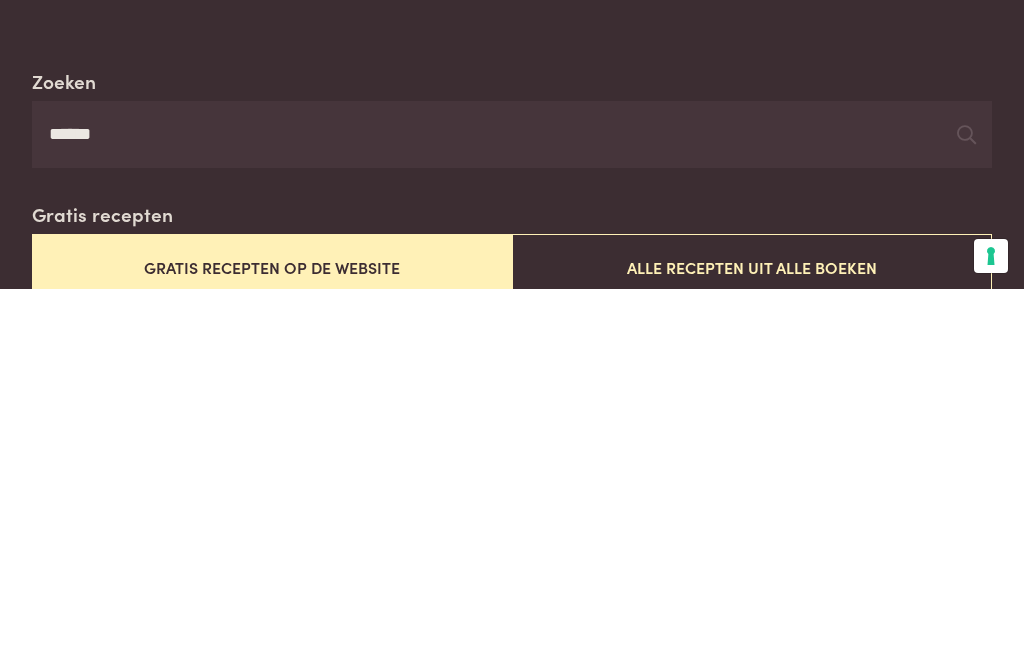 click at bounding box center (966, 510) 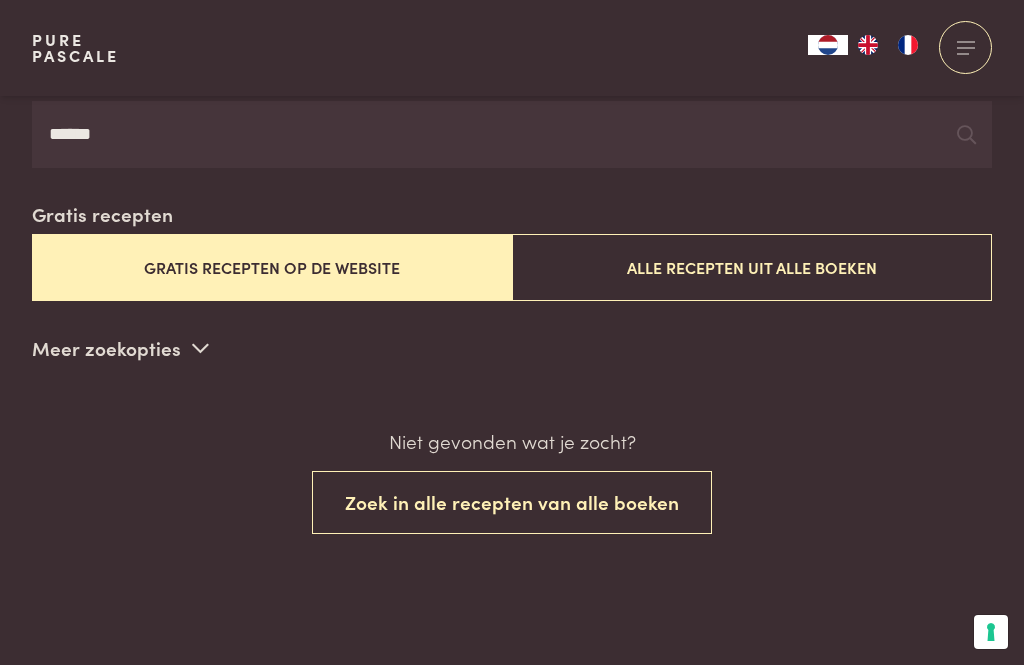 click on "Alle recepten uit alle boeken" at bounding box center (752, 267) 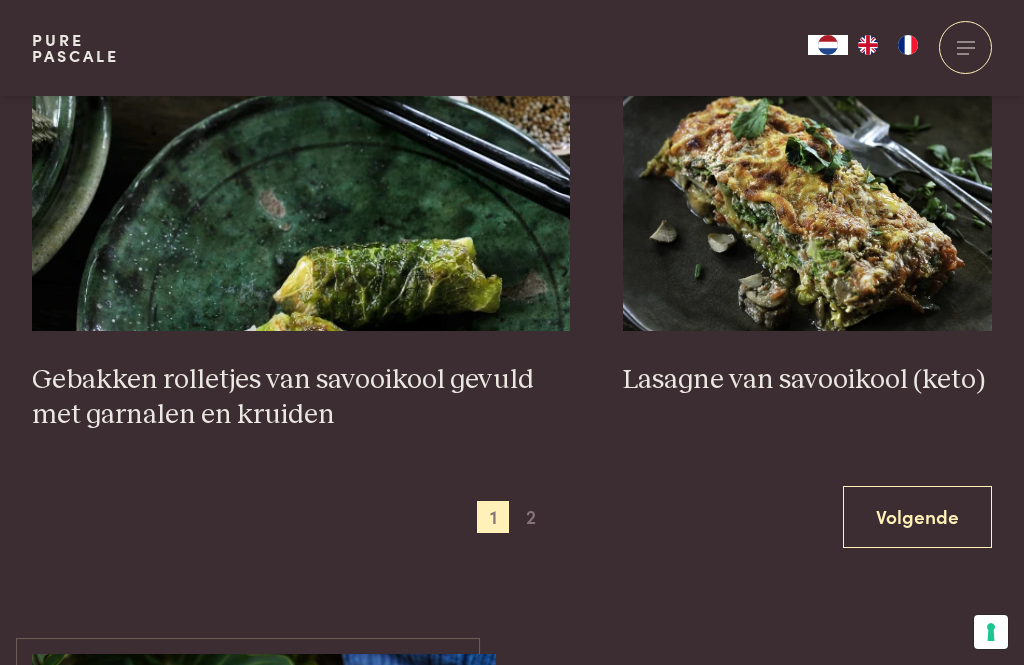 scroll, scrollTop: 3816, scrollLeft: 0, axis: vertical 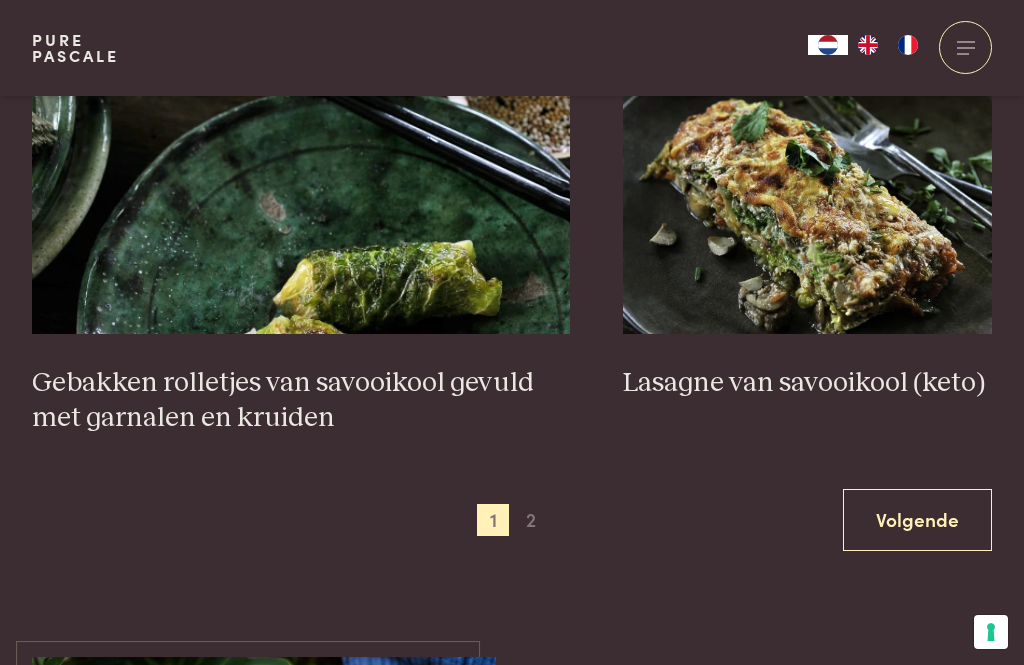 click at bounding box center [807, 134] 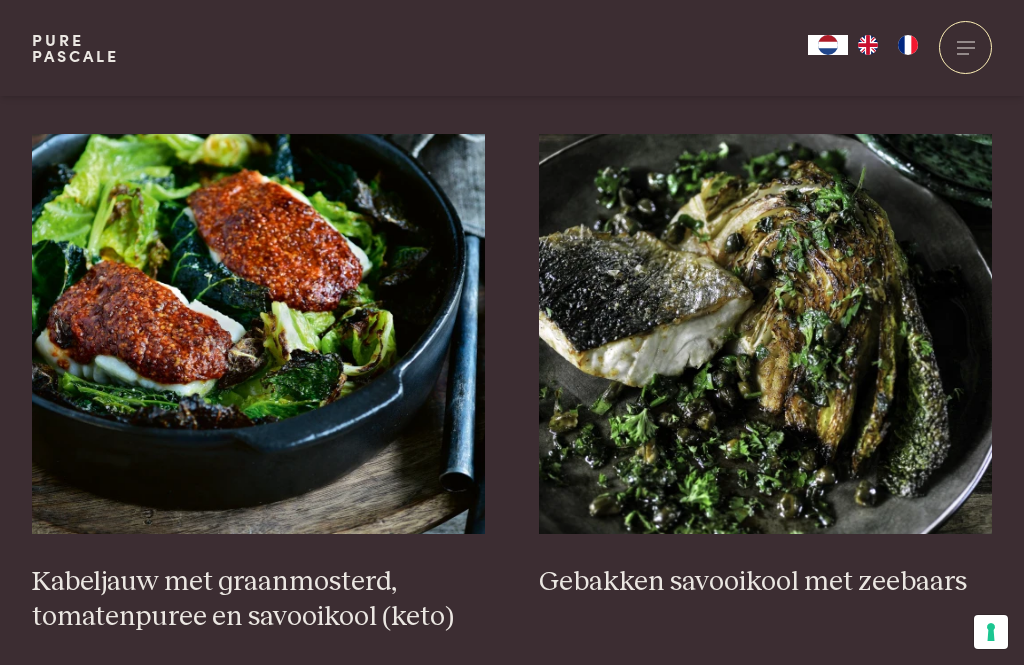 scroll, scrollTop: 857, scrollLeft: 0, axis: vertical 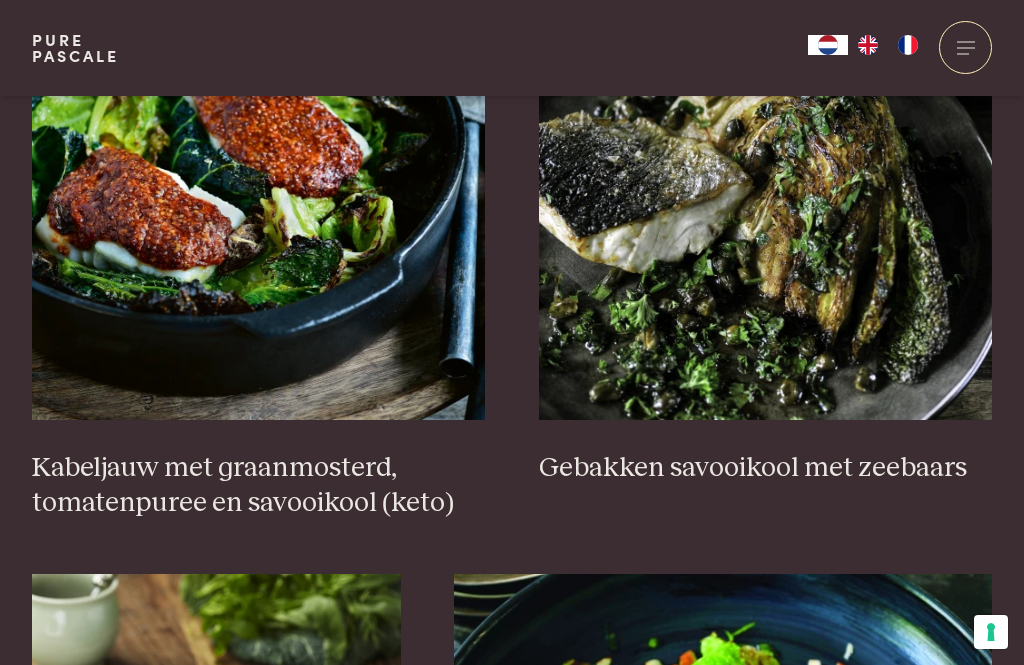 click at bounding box center [766, 220] 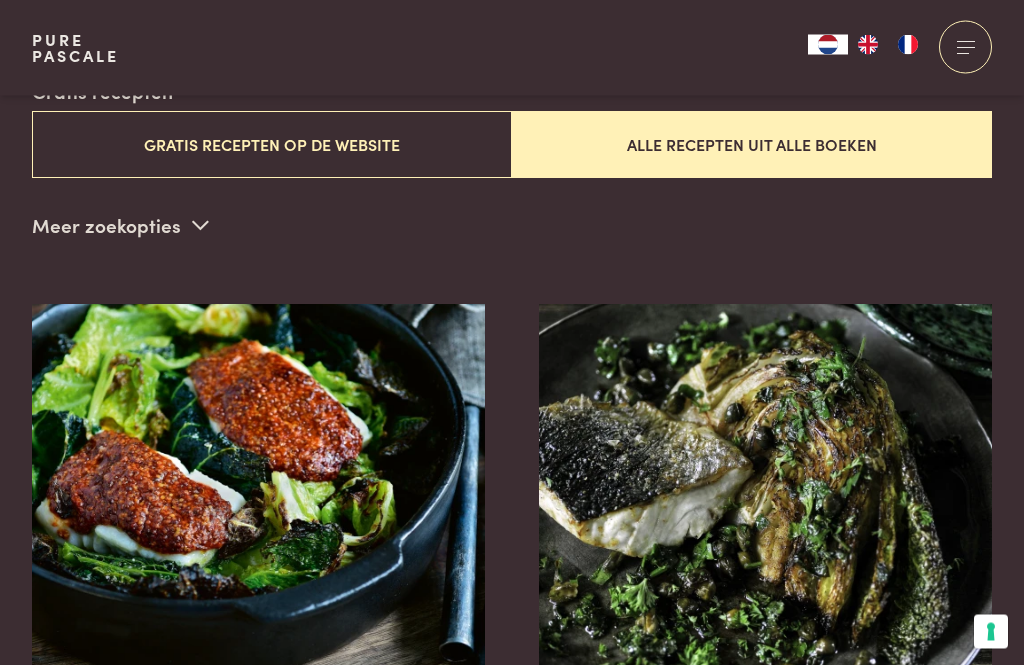 scroll, scrollTop: 573, scrollLeft: 0, axis: vertical 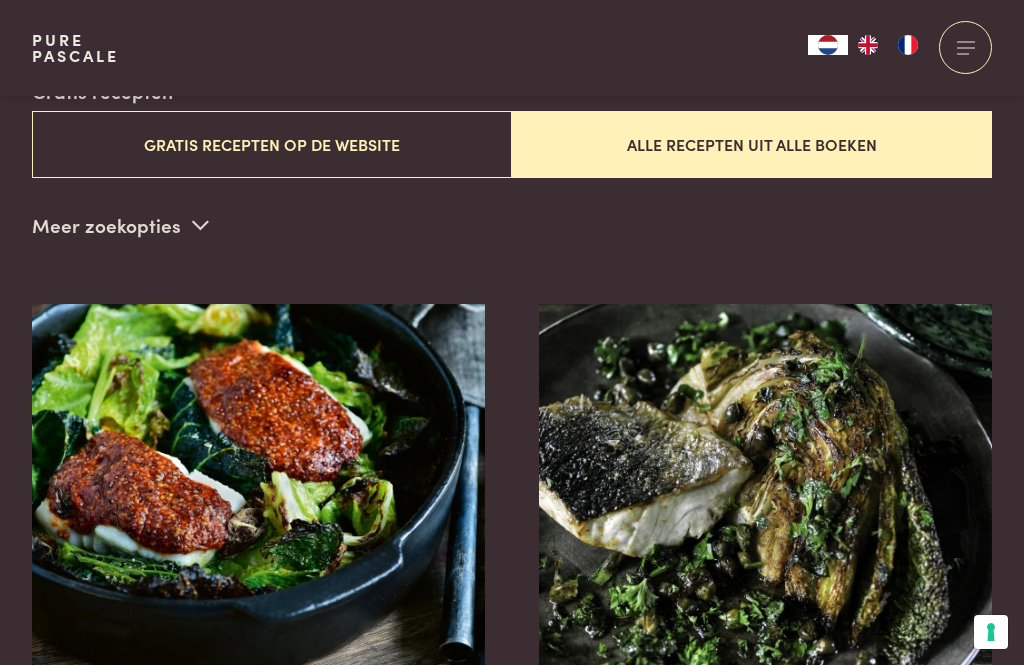 click at bounding box center [259, 504] 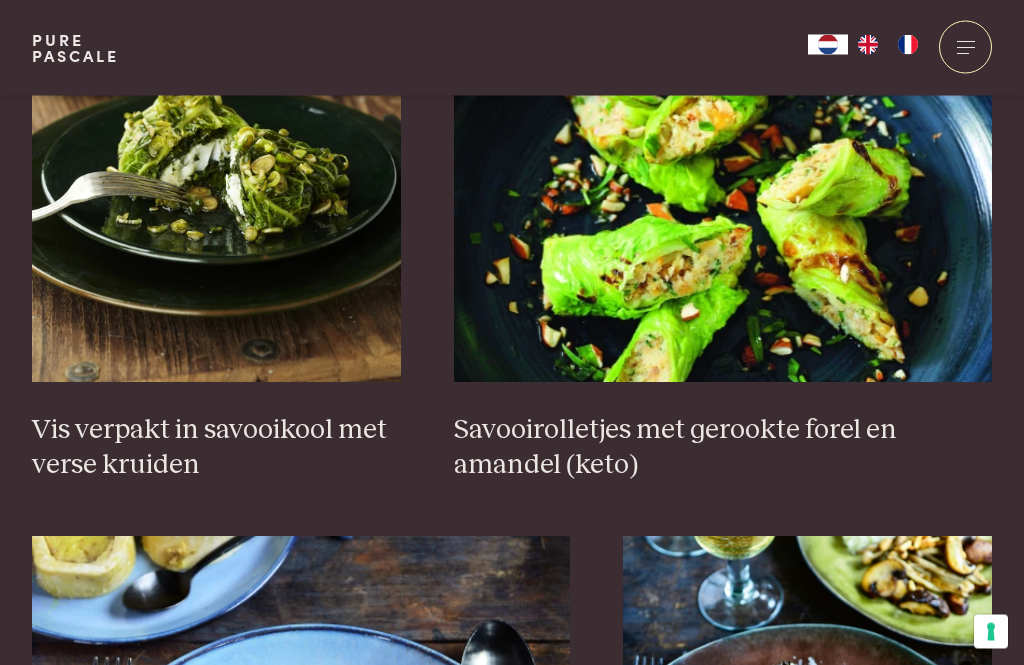 scroll, scrollTop: 1429, scrollLeft: 0, axis: vertical 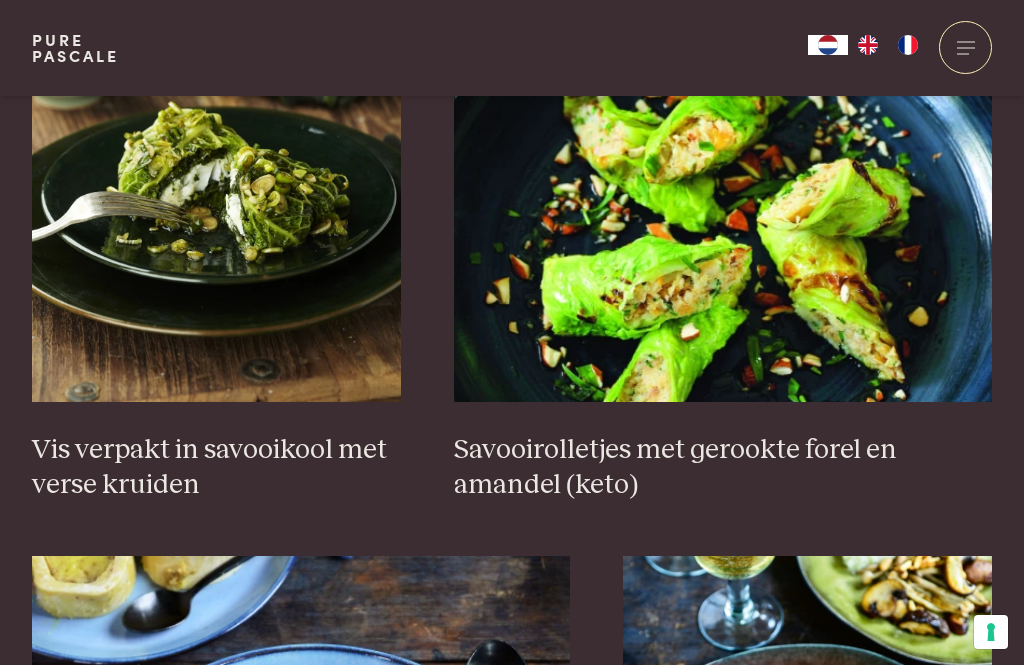 click at bounding box center [216, 202] 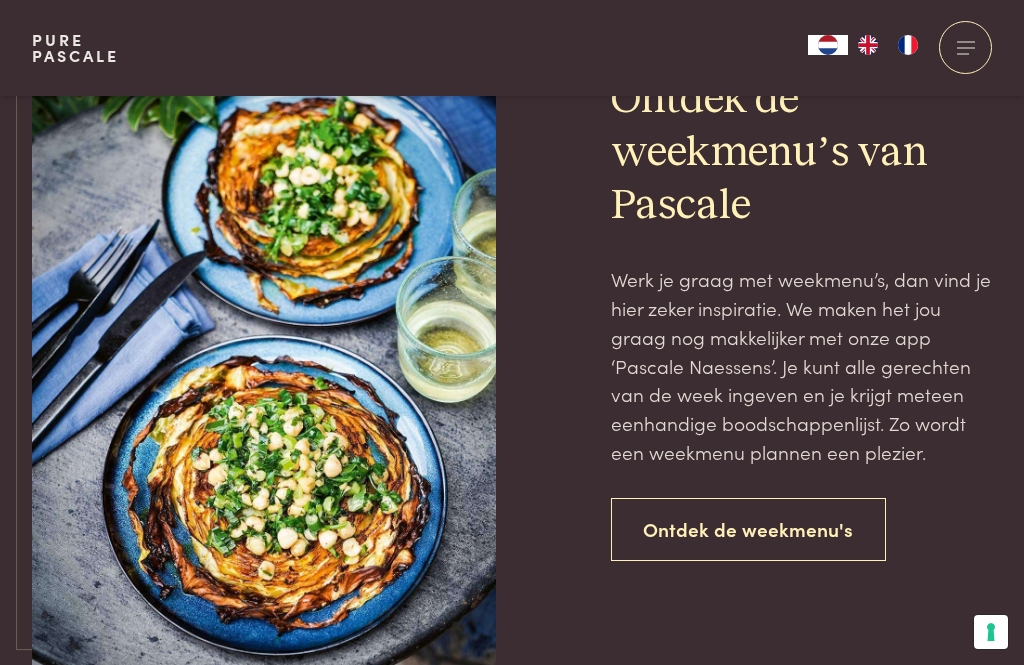 scroll, scrollTop: 4463, scrollLeft: 0, axis: vertical 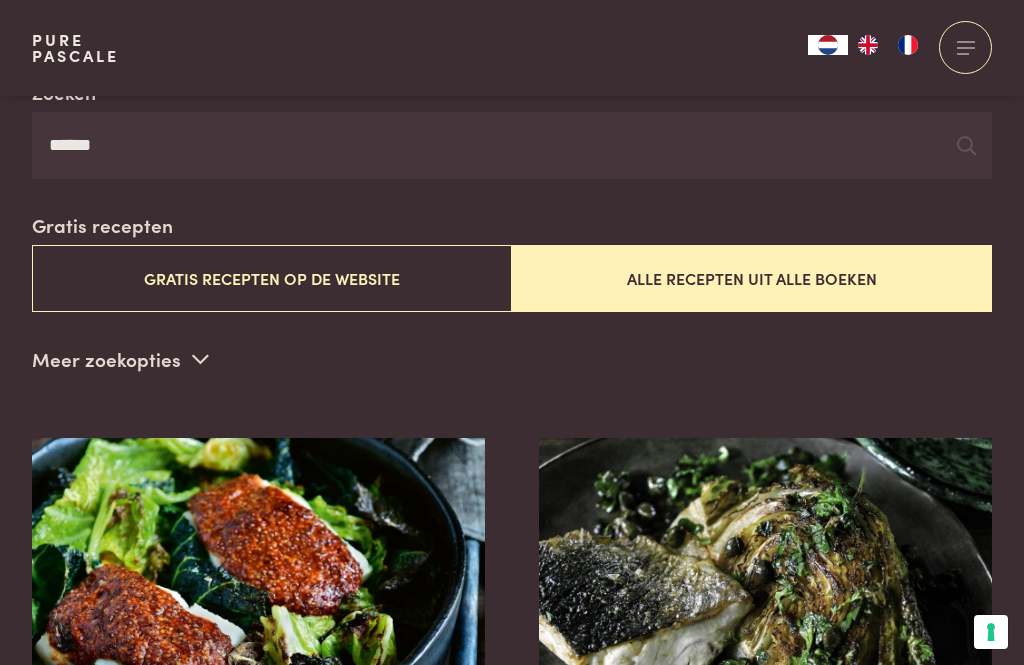 click on "******" at bounding box center (512, 146) 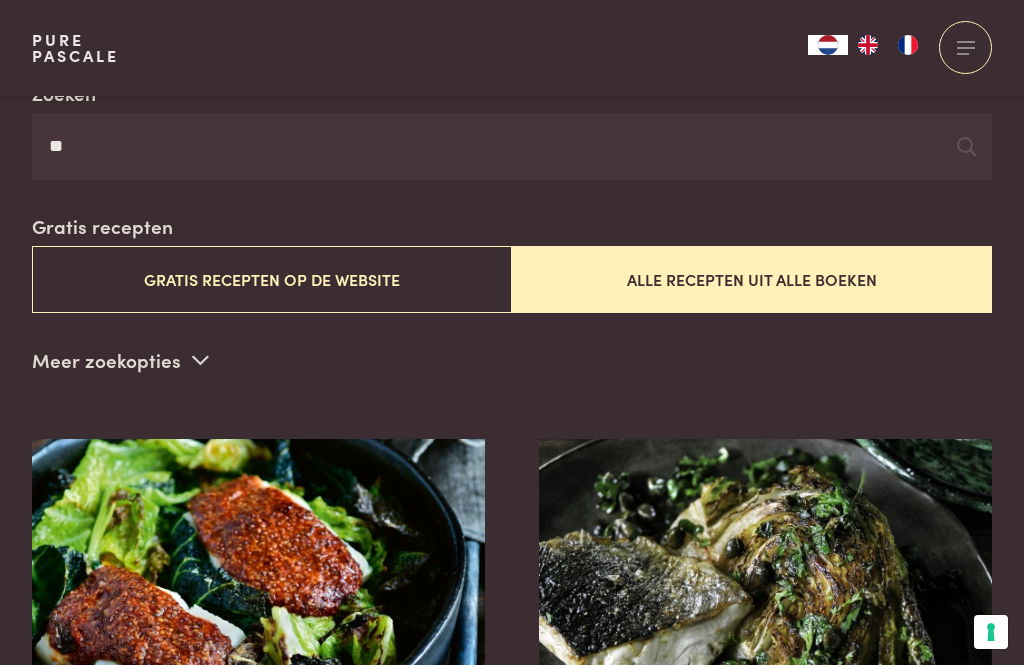 type on "*" 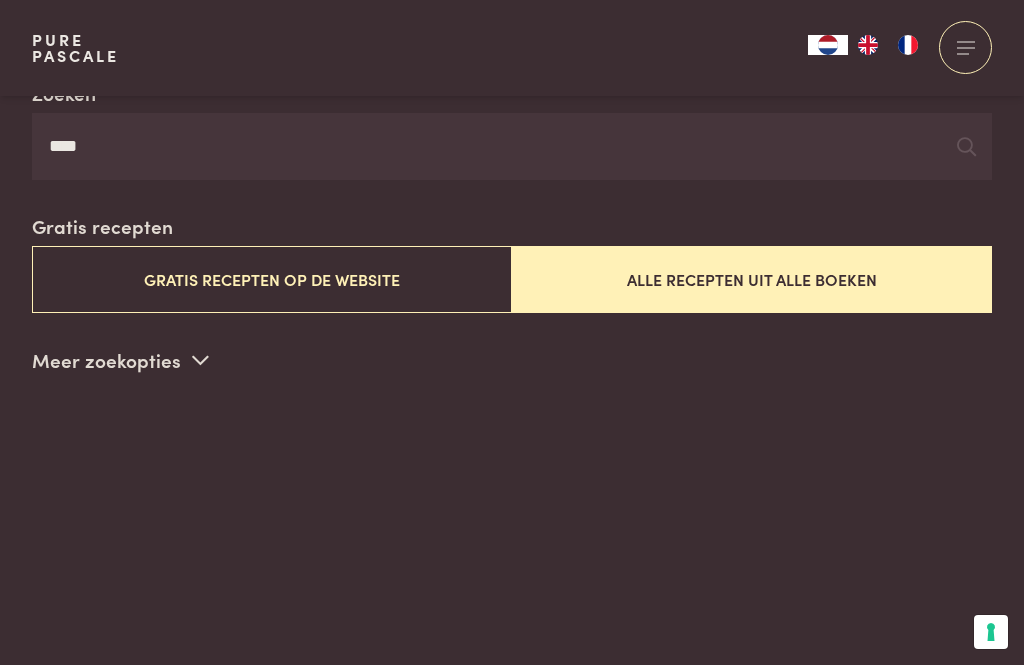 type on "****" 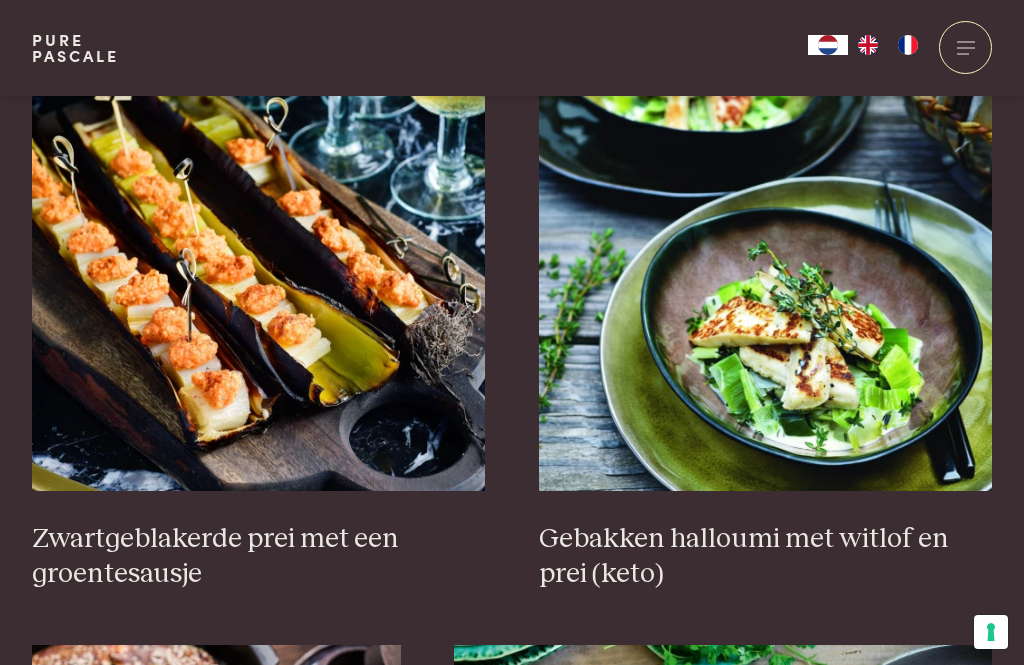 scroll, scrollTop: 777, scrollLeft: 0, axis: vertical 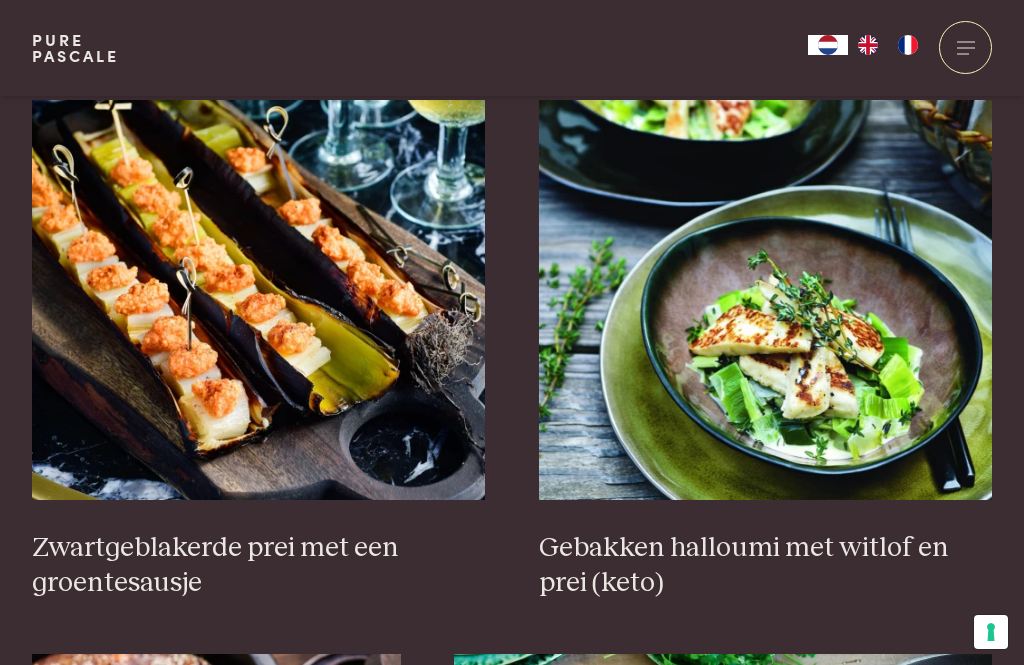 click at bounding box center [259, 300] 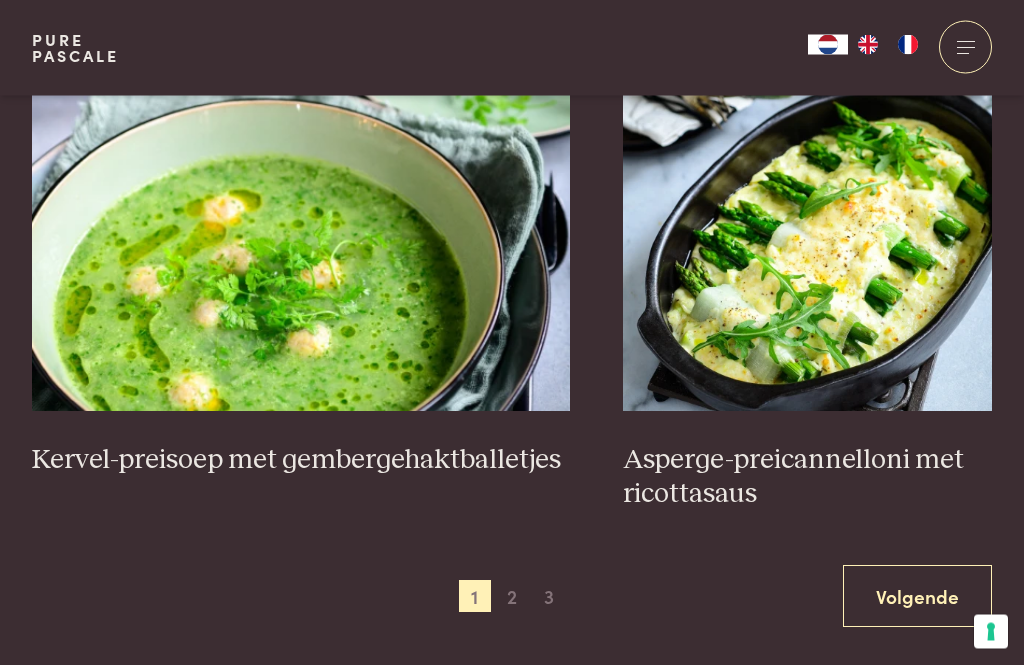 scroll, scrollTop: 3567, scrollLeft: 0, axis: vertical 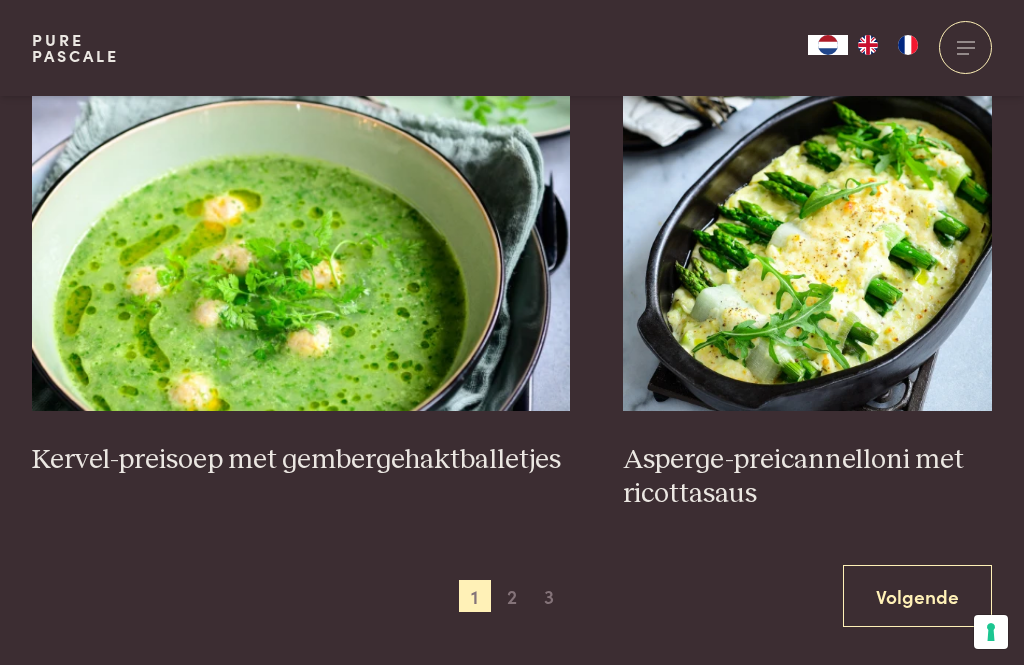 click at bounding box center (807, 211) 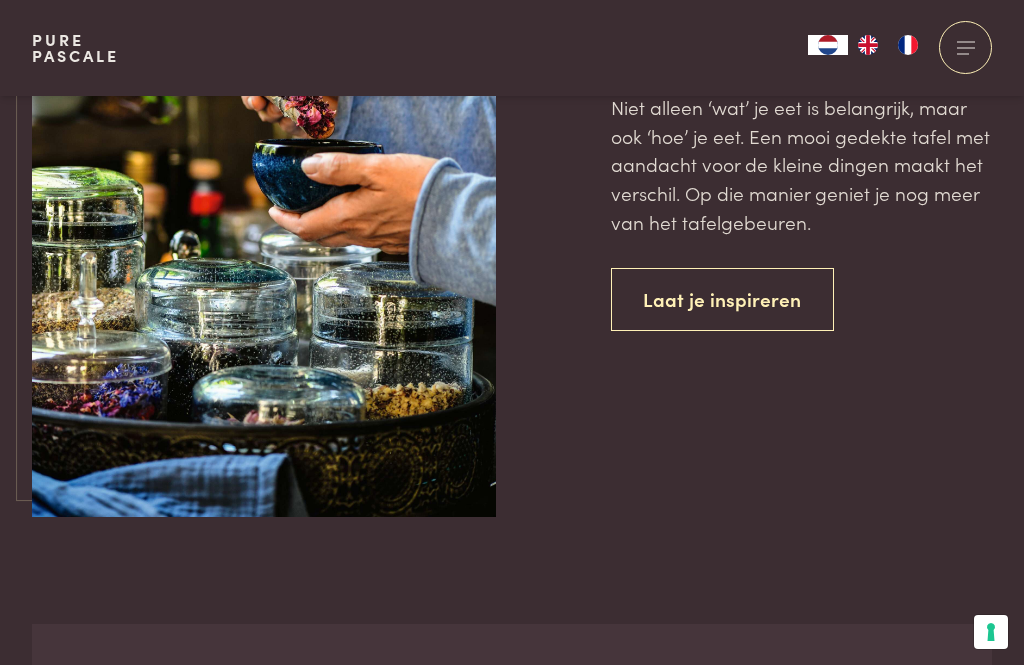 scroll, scrollTop: 7565, scrollLeft: 0, axis: vertical 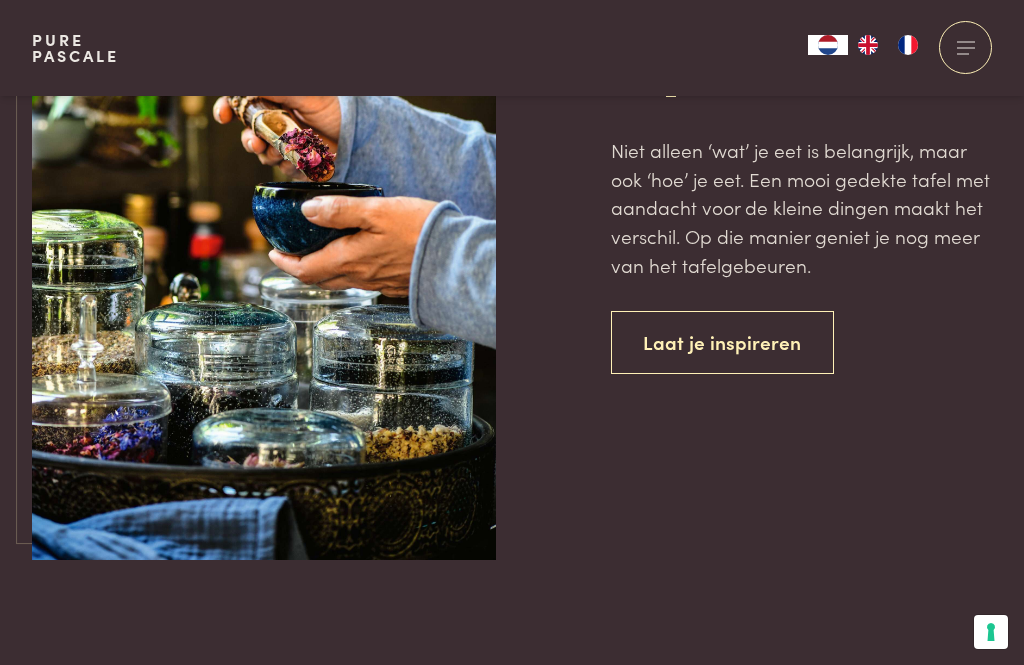 click on "Laat je inspireren" at bounding box center (723, 342) 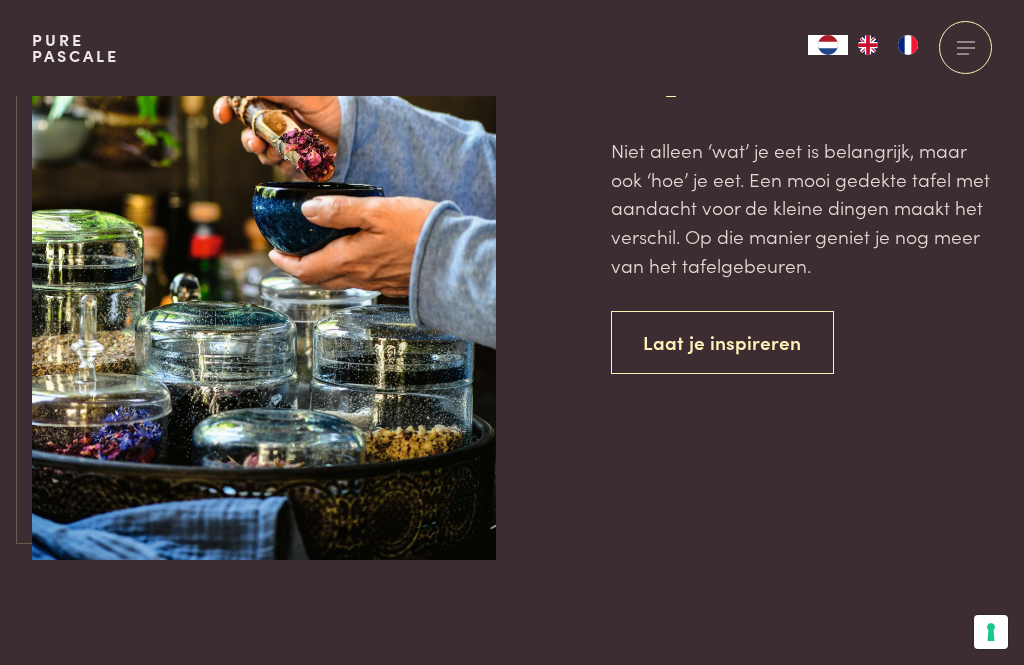 scroll, scrollTop: 0, scrollLeft: 0, axis: both 